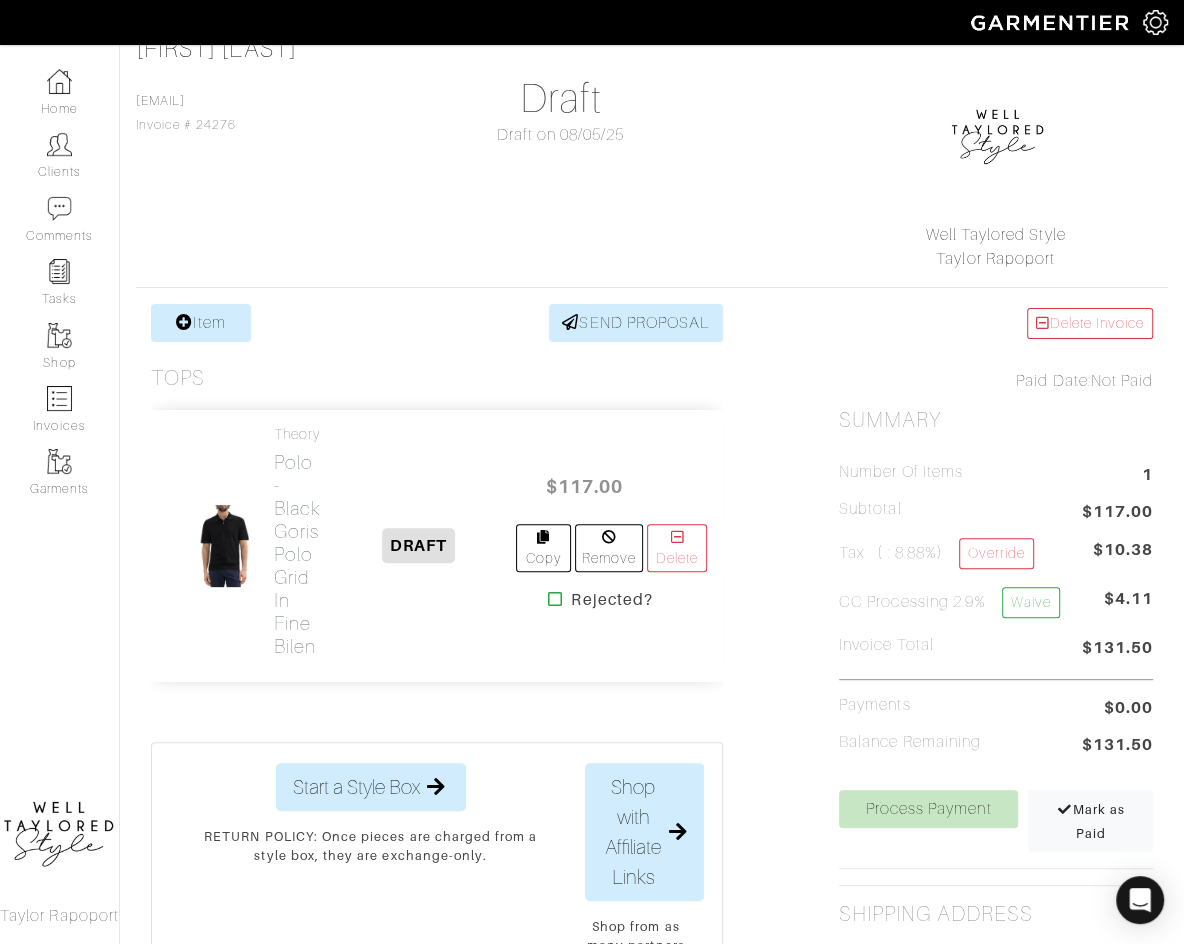 scroll, scrollTop: 153, scrollLeft: 0, axis: vertical 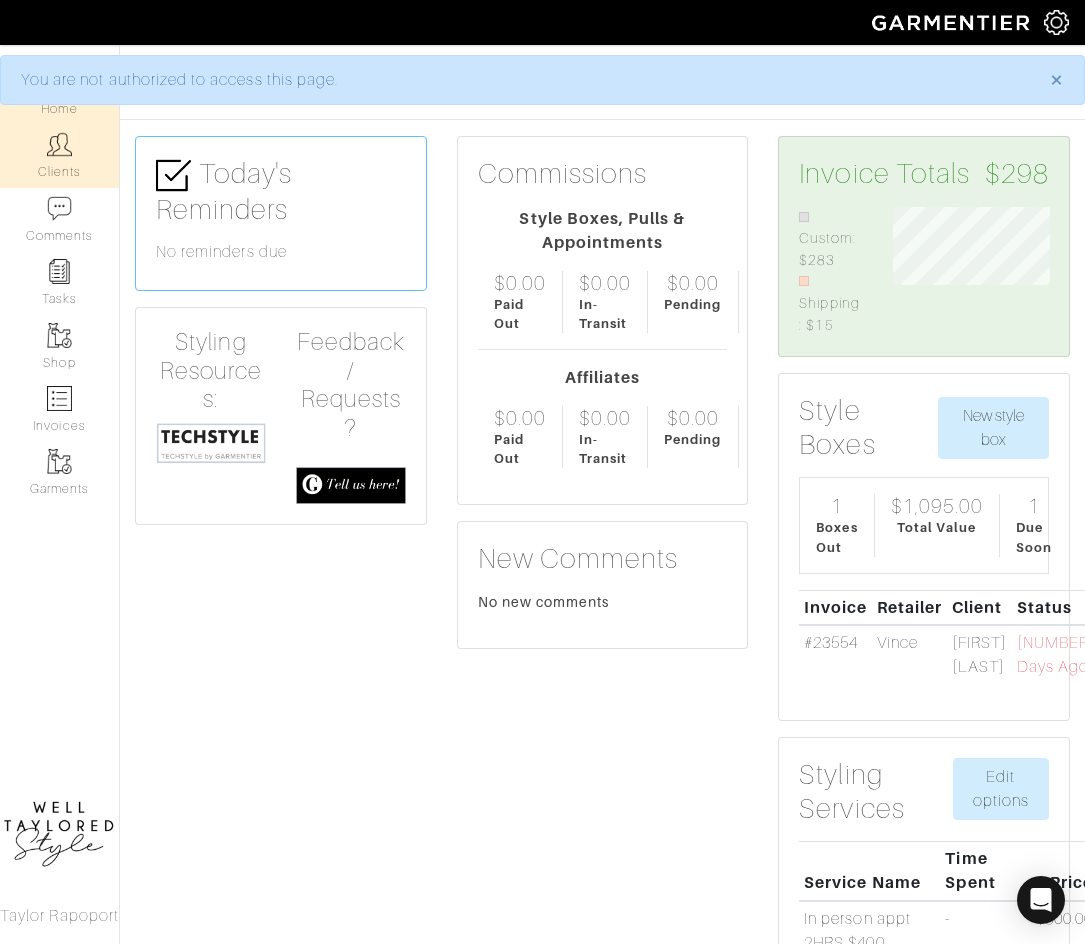 click on "Clients" at bounding box center (59, 155) 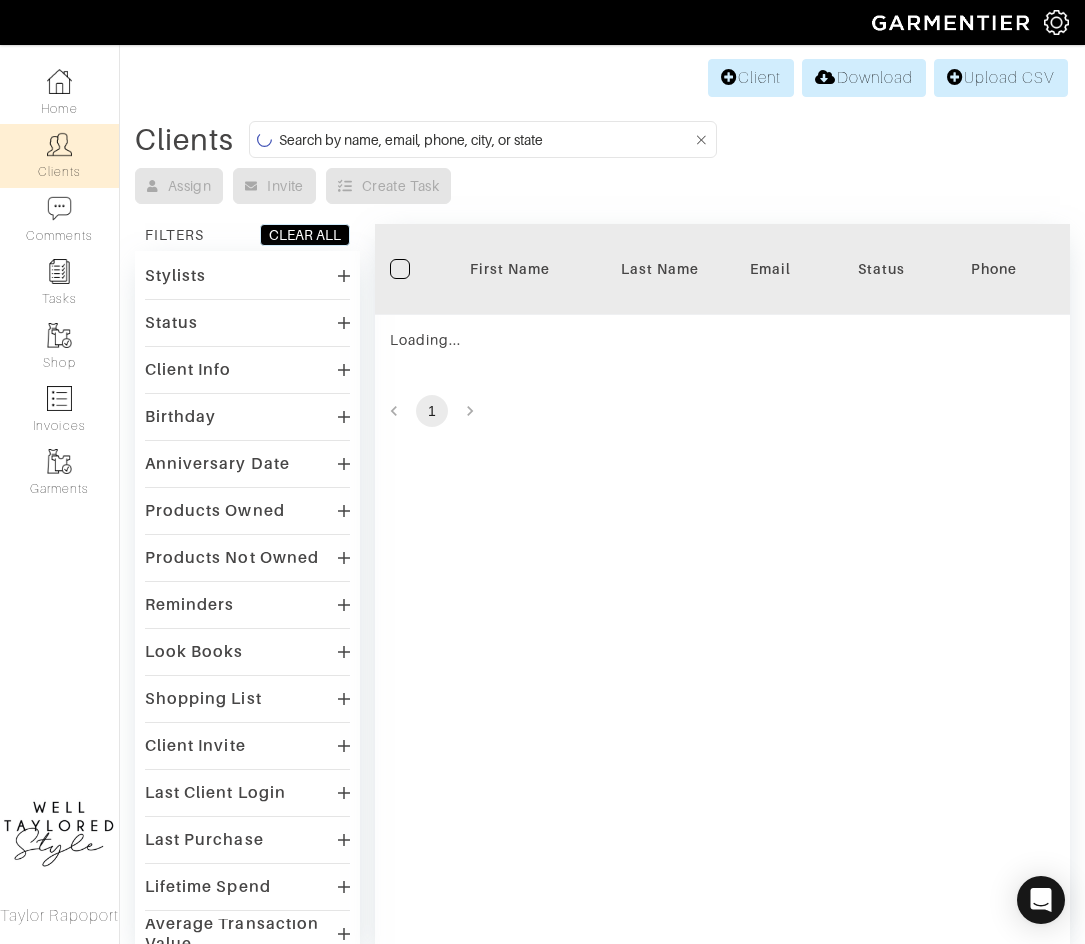 click at bounding box center [486, 139] 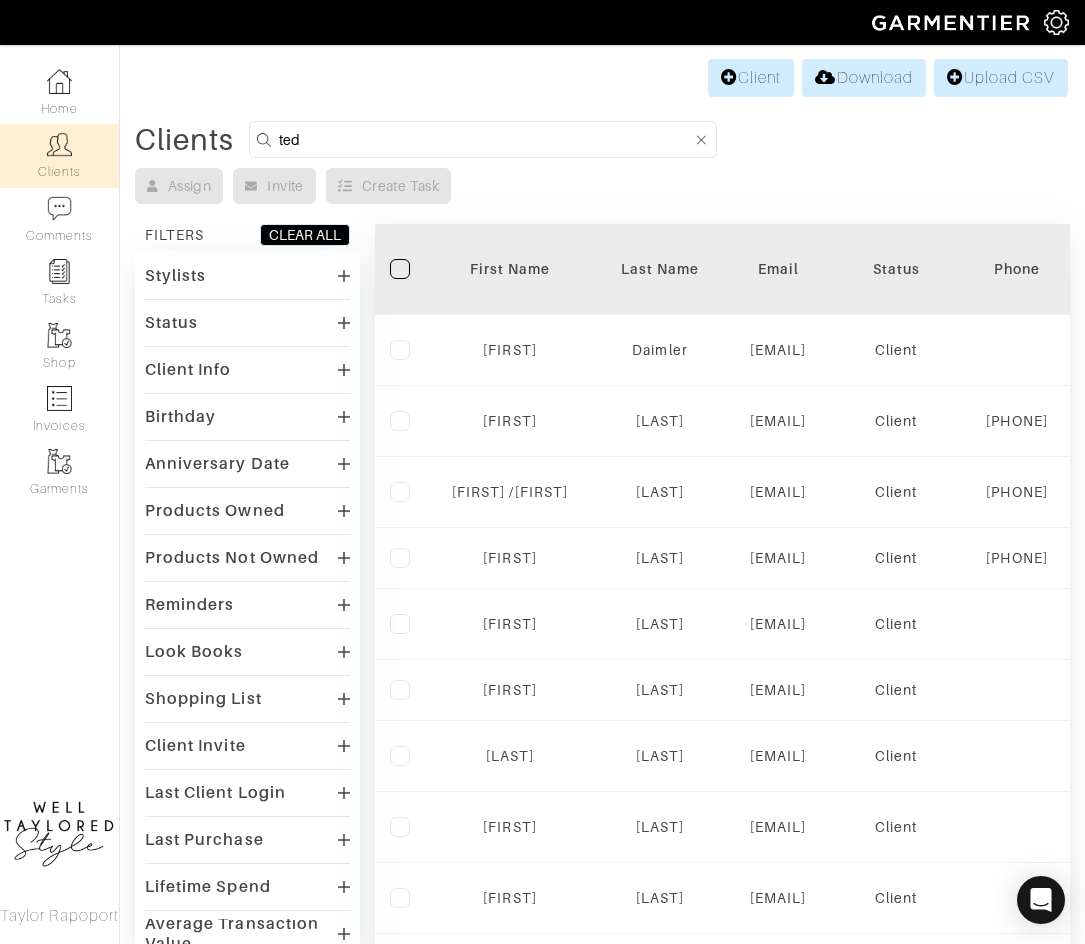 type on "ted" 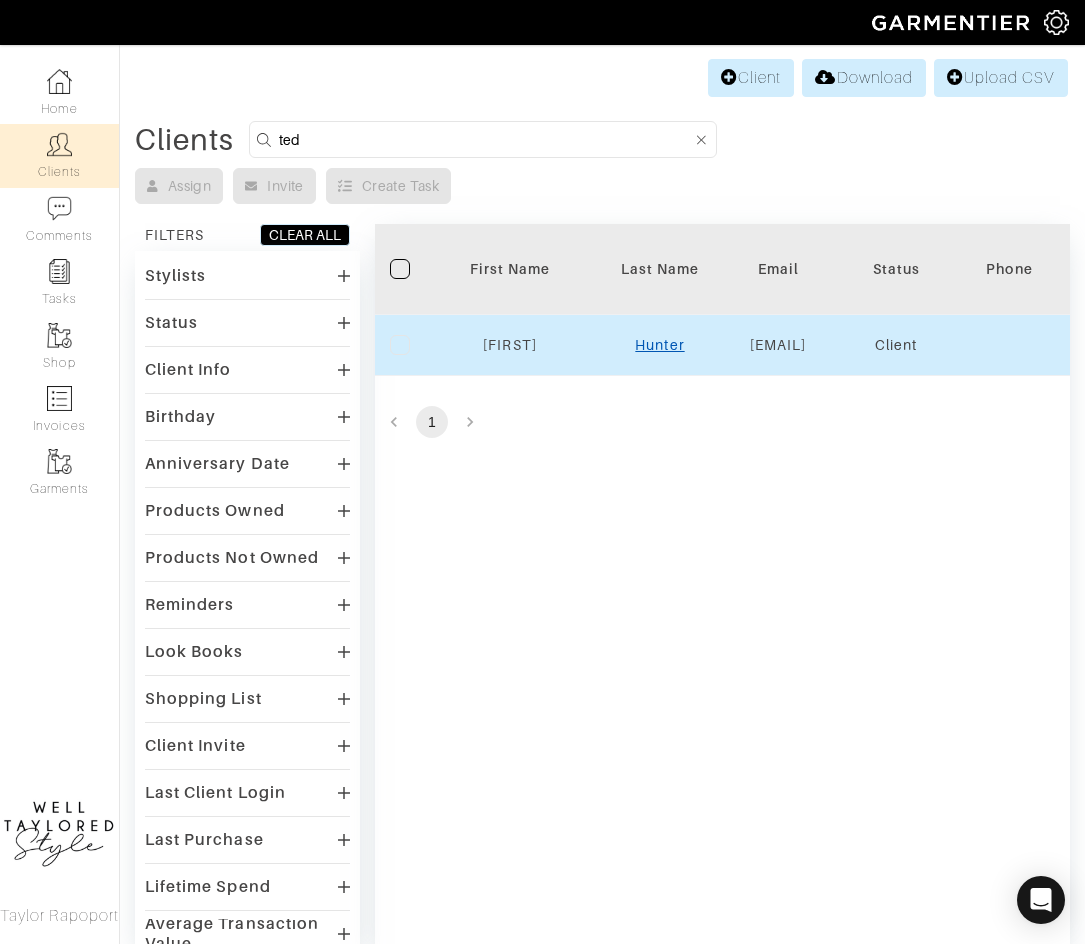 click on "Hunter" at bounding box center (659, 345) 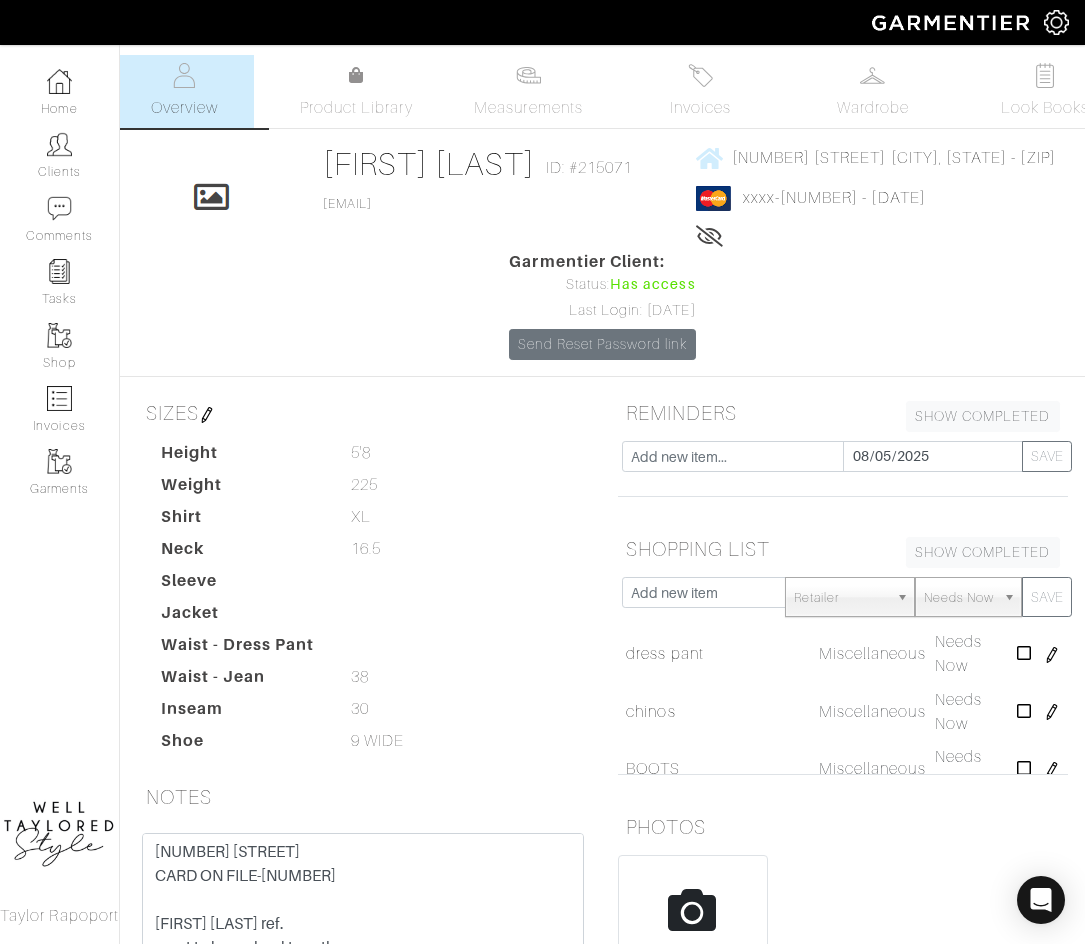 scroll, scrollTop: 0, scrollLeft: 0, axis: both 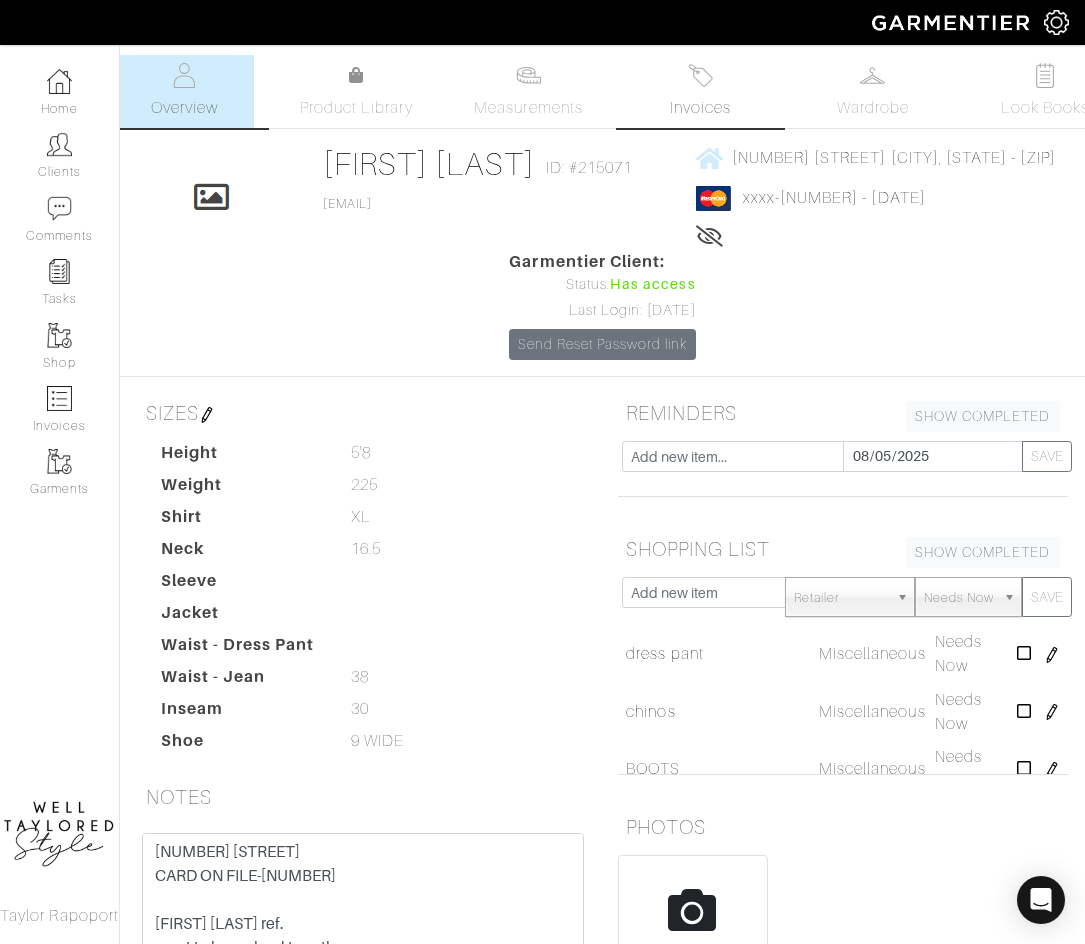 click at bounding box center [700, 75] 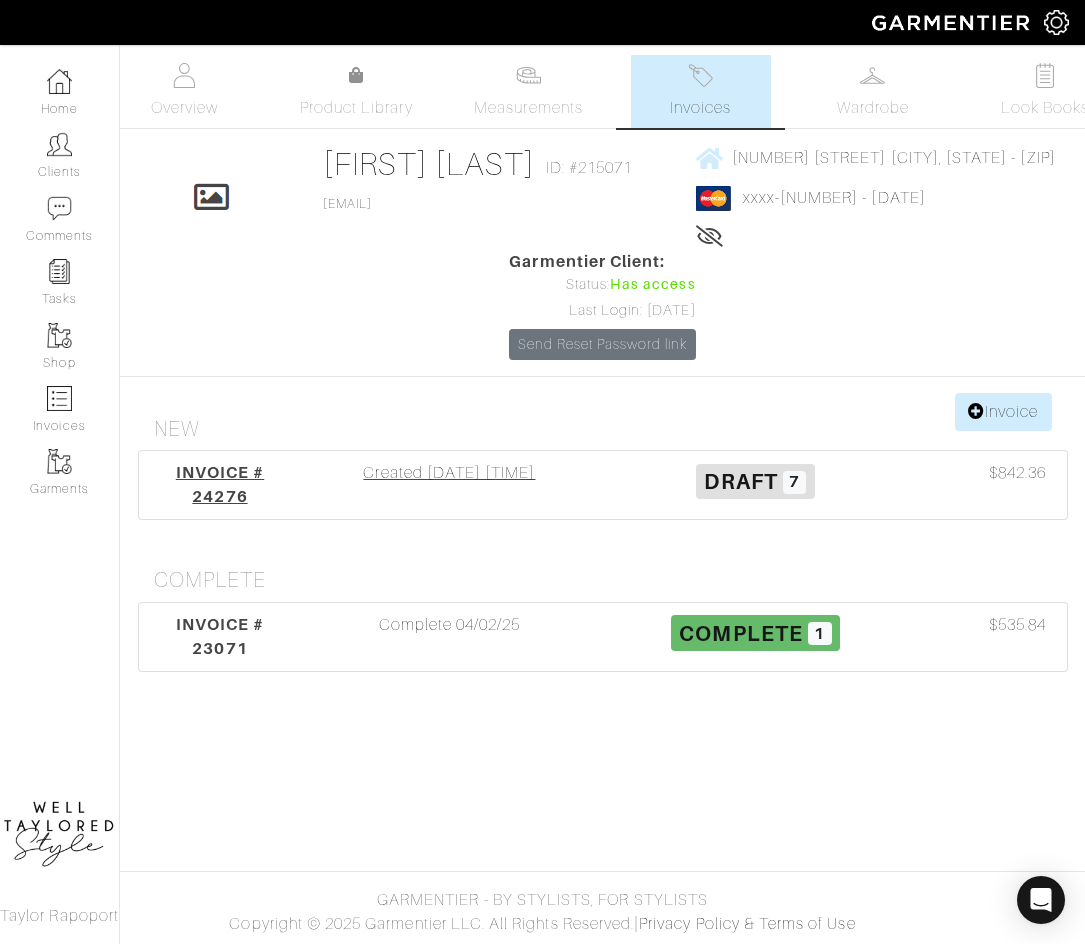 click on "Created 08/05/25 03:38PM" at bounding box center [449, 485] 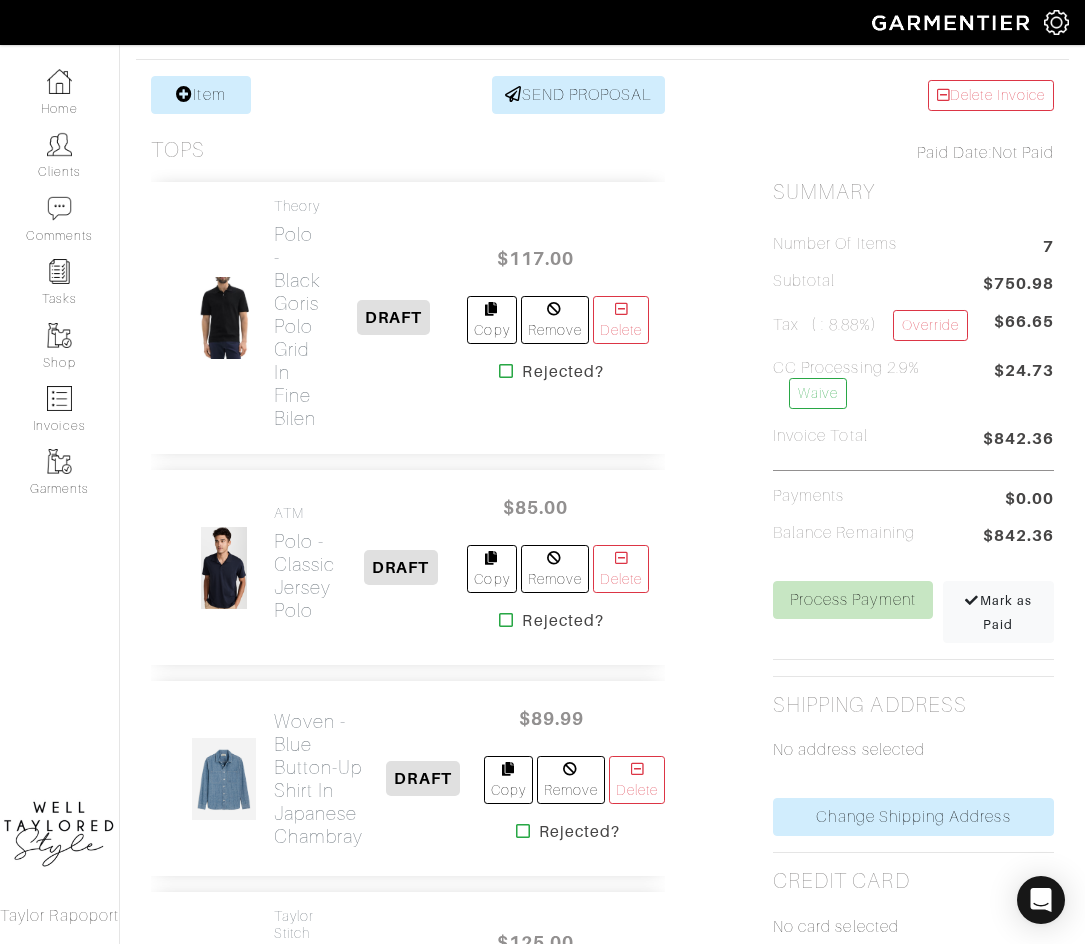 scroll, scrollTop: 366, scrollLeft: 0, axis: vertical 